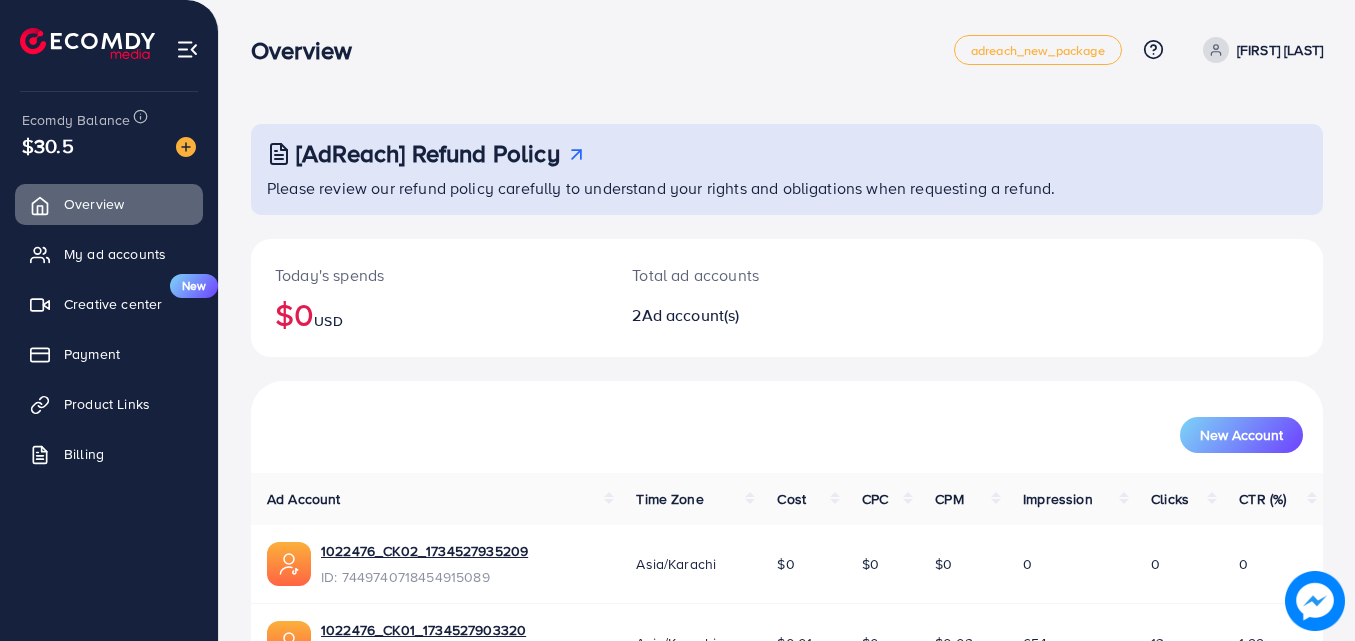 scroll, scrollTop: 0, scrollLeft: 0, axis: both 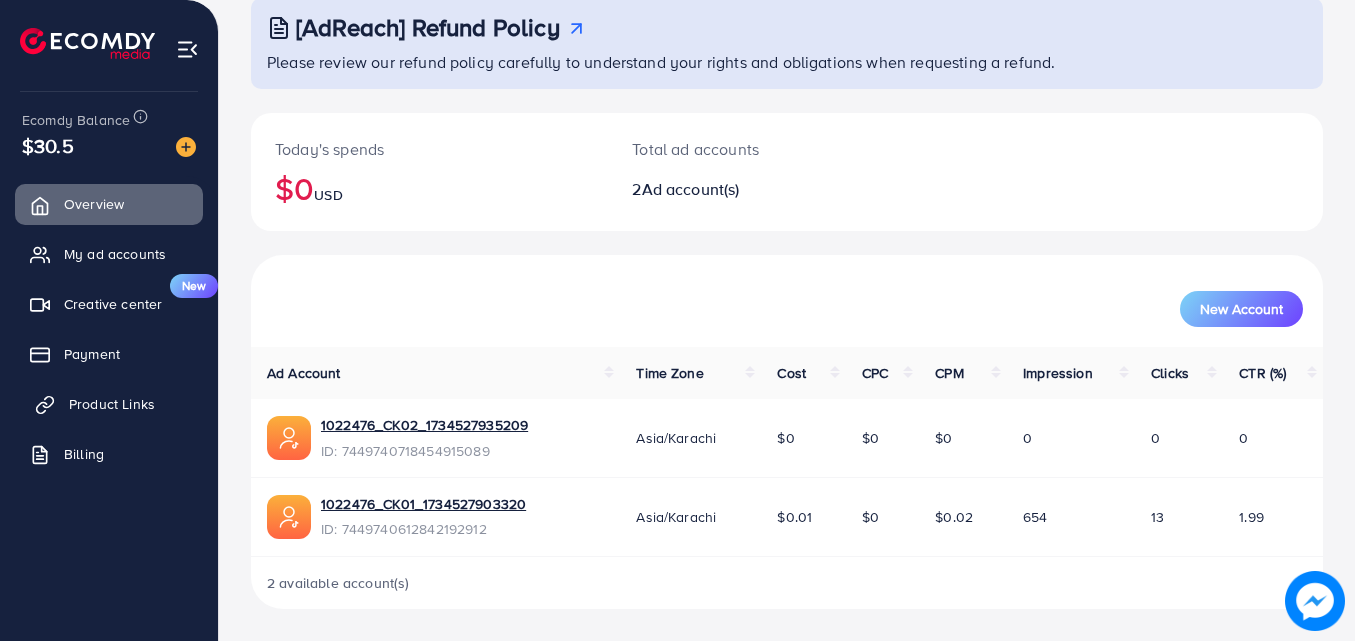 click on "Product Links" at bounding box center [109, 404] 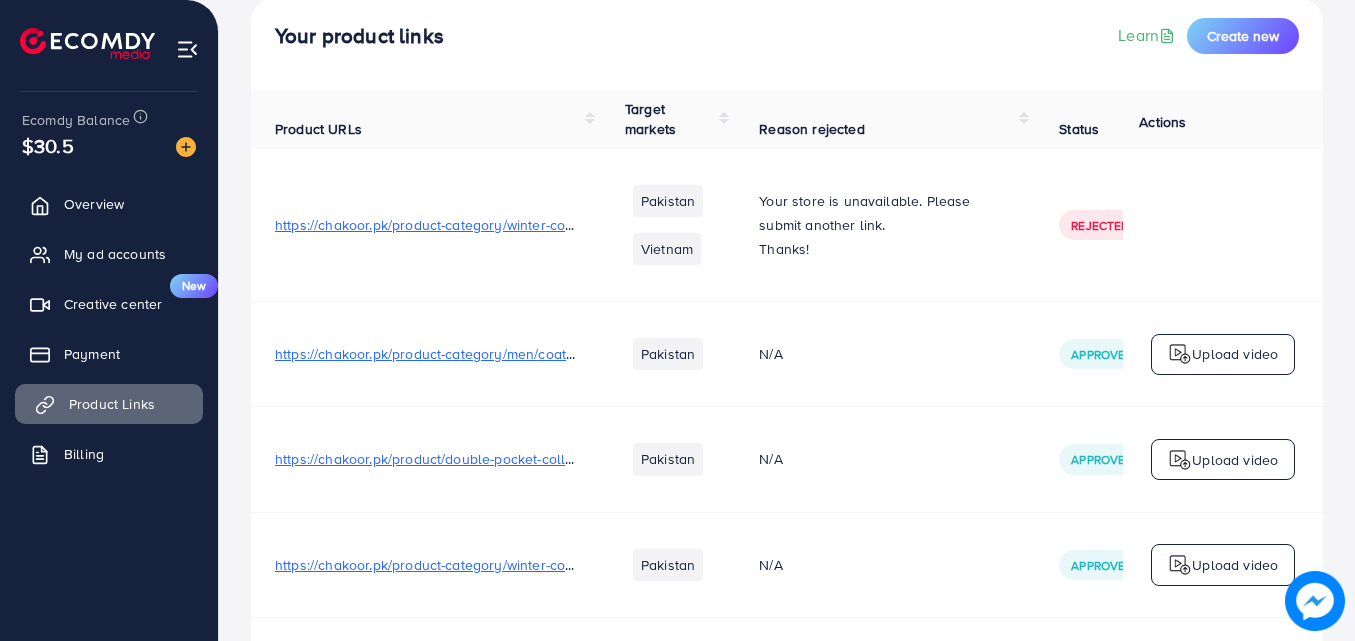 scroll, scrollTop: 0, scrollLeft: 0, axis: both 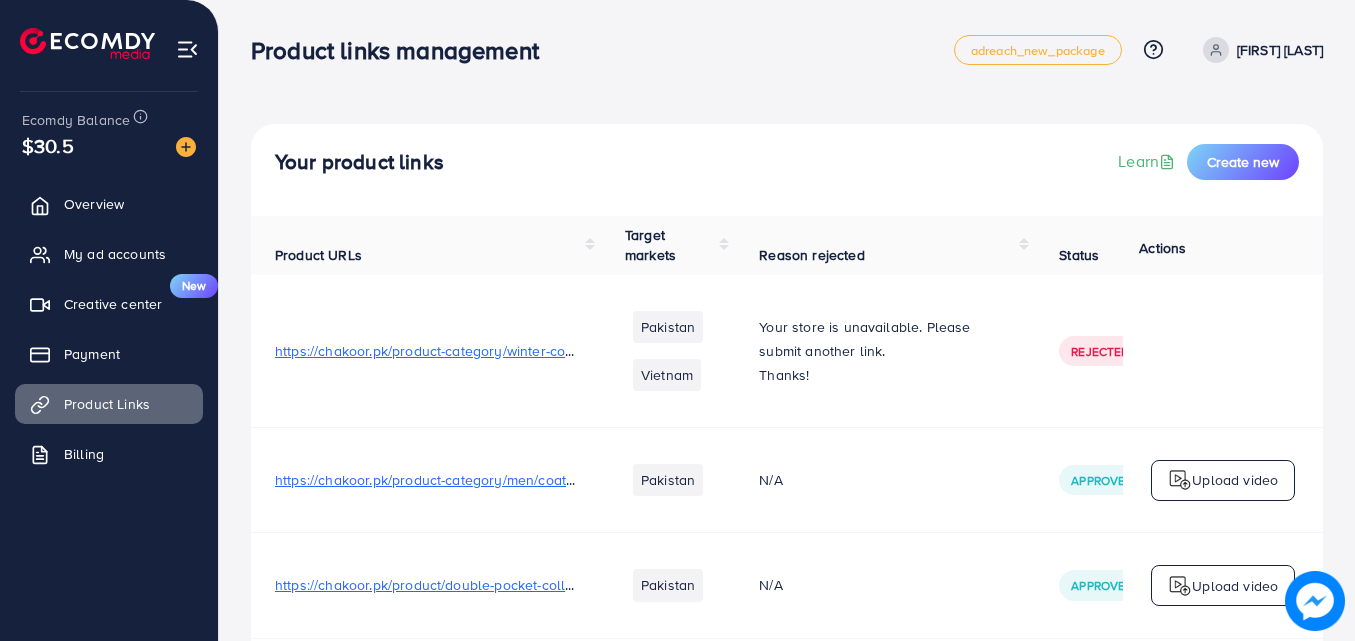 click on "[FIRST] [LAST]" at bounding box center [1280, 50] 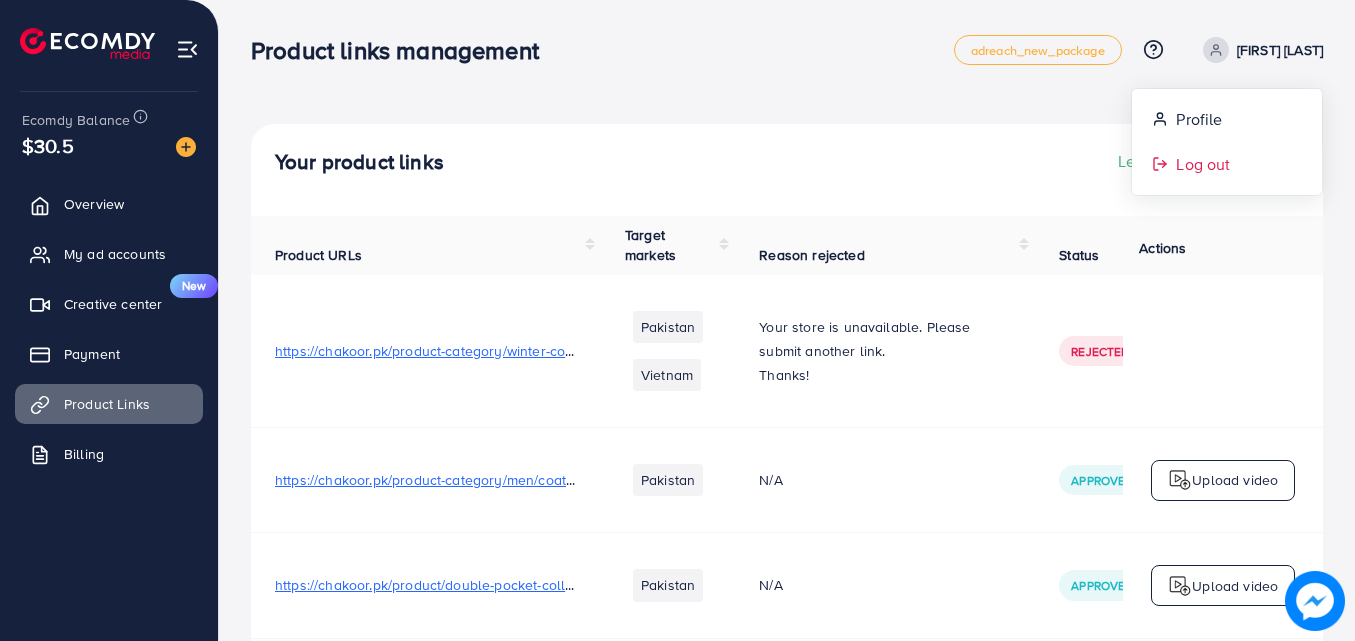 click on "Log out" at bounding box center (1203, 164) 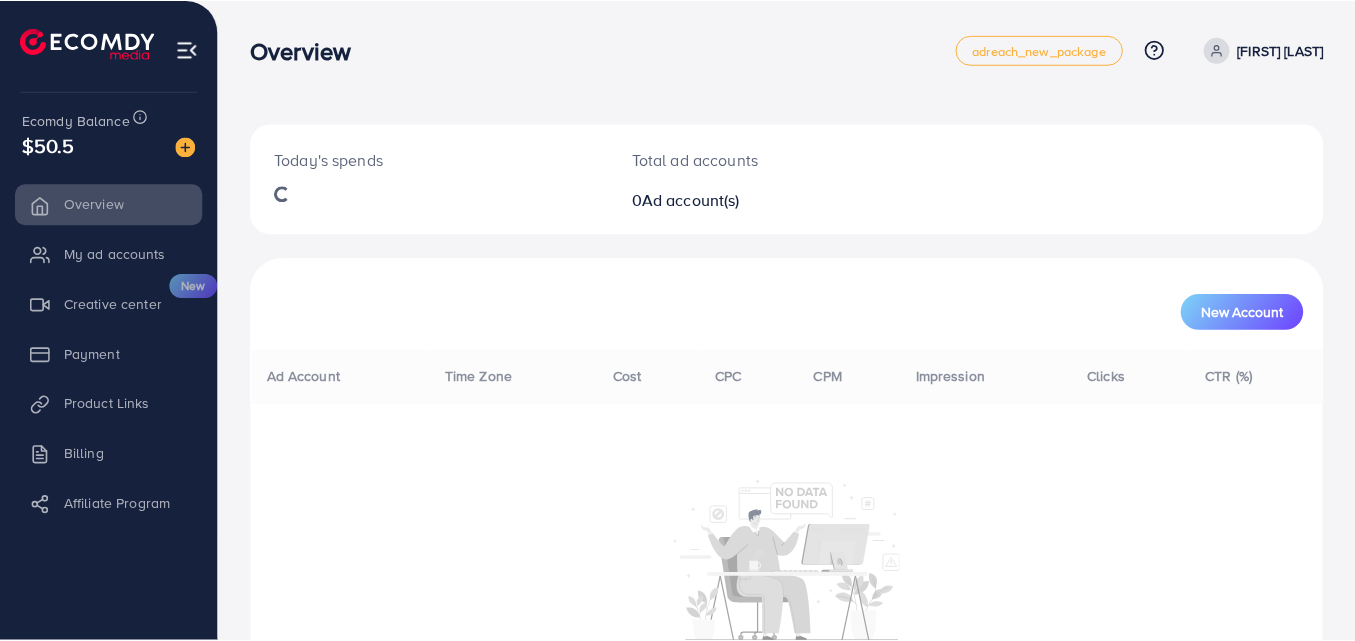 scroll, scrollTop: 0, scrollLeft: 0, axis: both 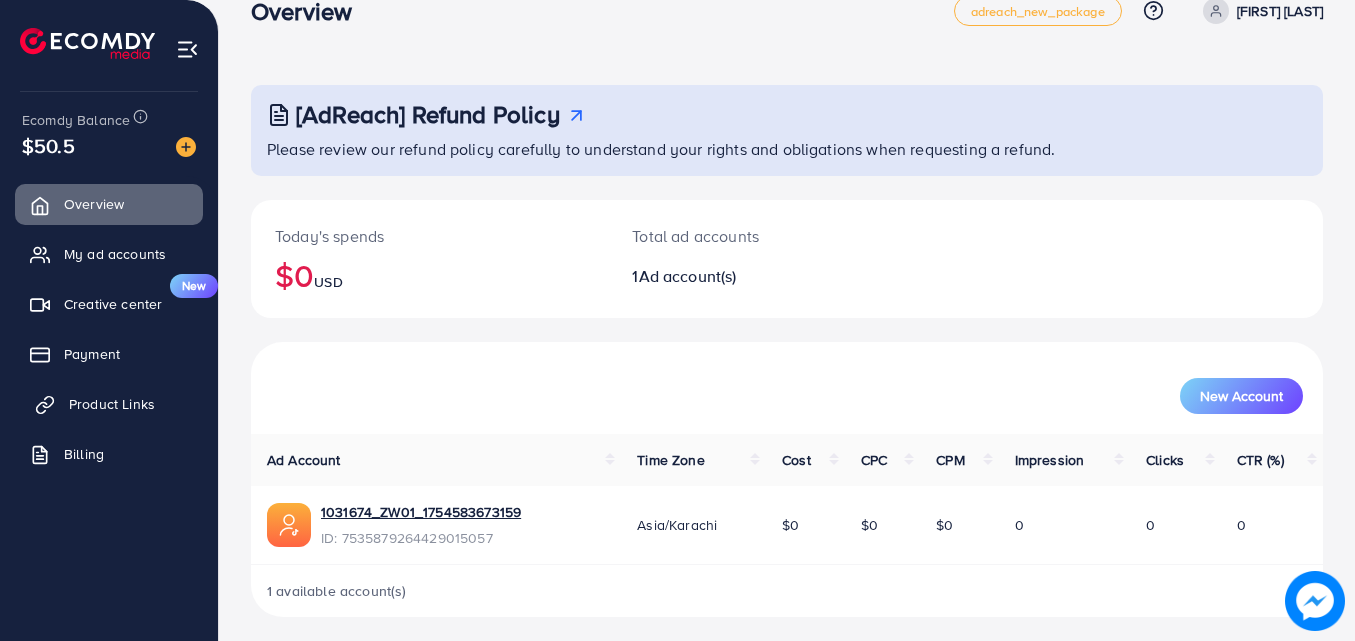 click on "Product Links" at bounding box center [112, 404] 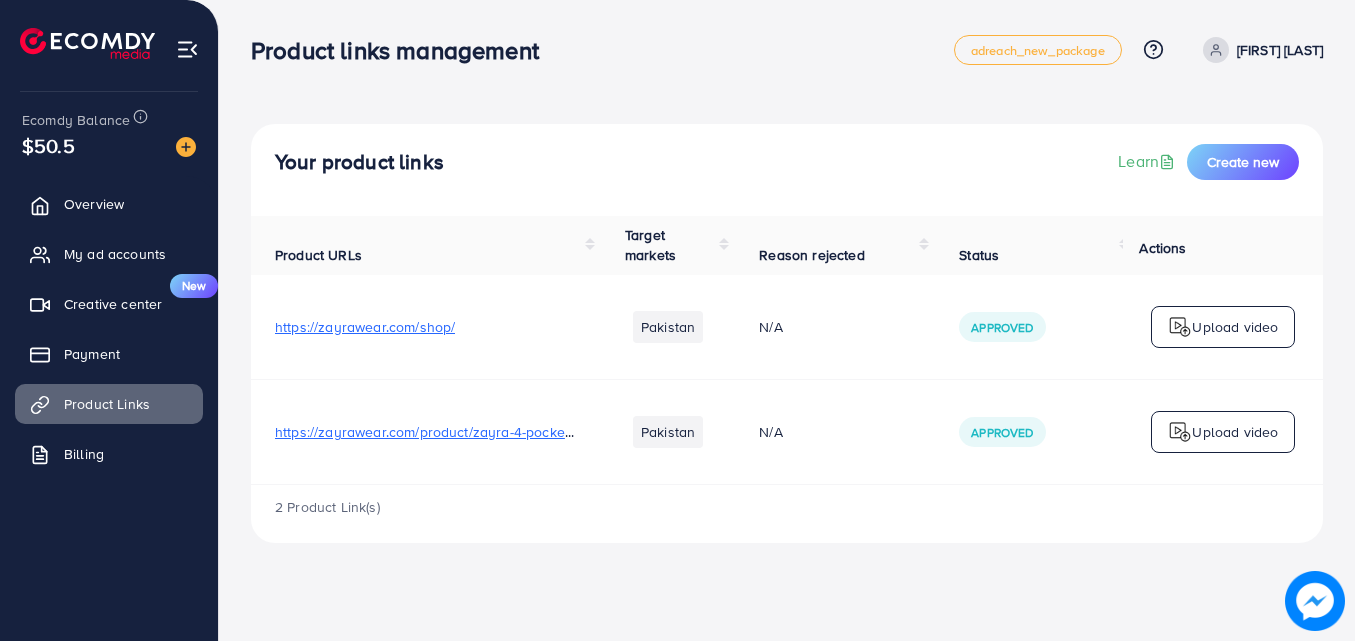 scroll, scrollTop: 0, scrollLeft: 0, axis: both 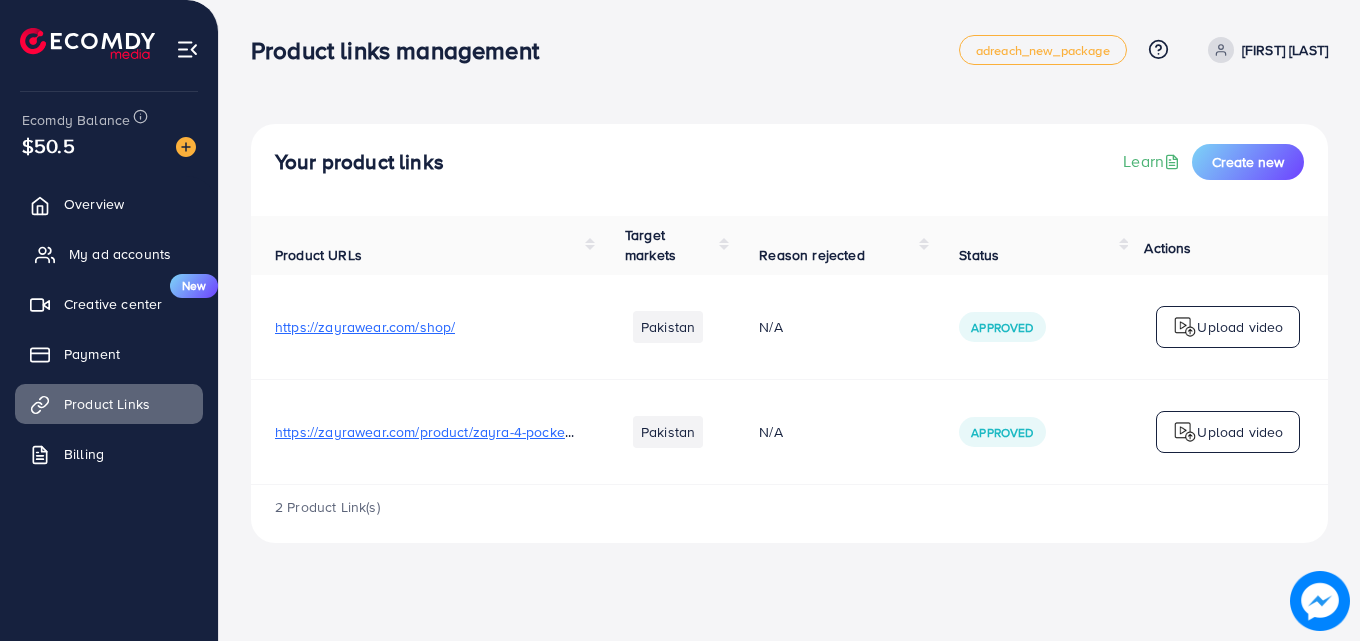 click on "My ad accounts" at bounding box center [120, 254] 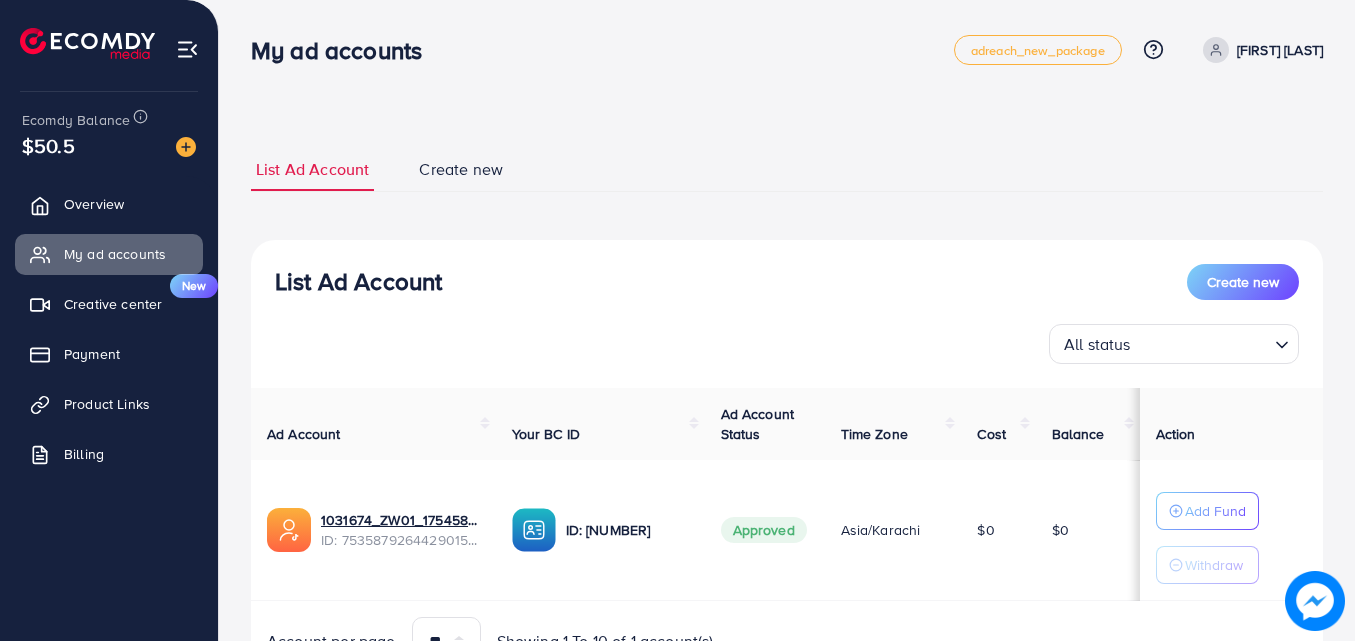 scroll, scrollTop: 104, scrollLeft: 0, axis: vertical 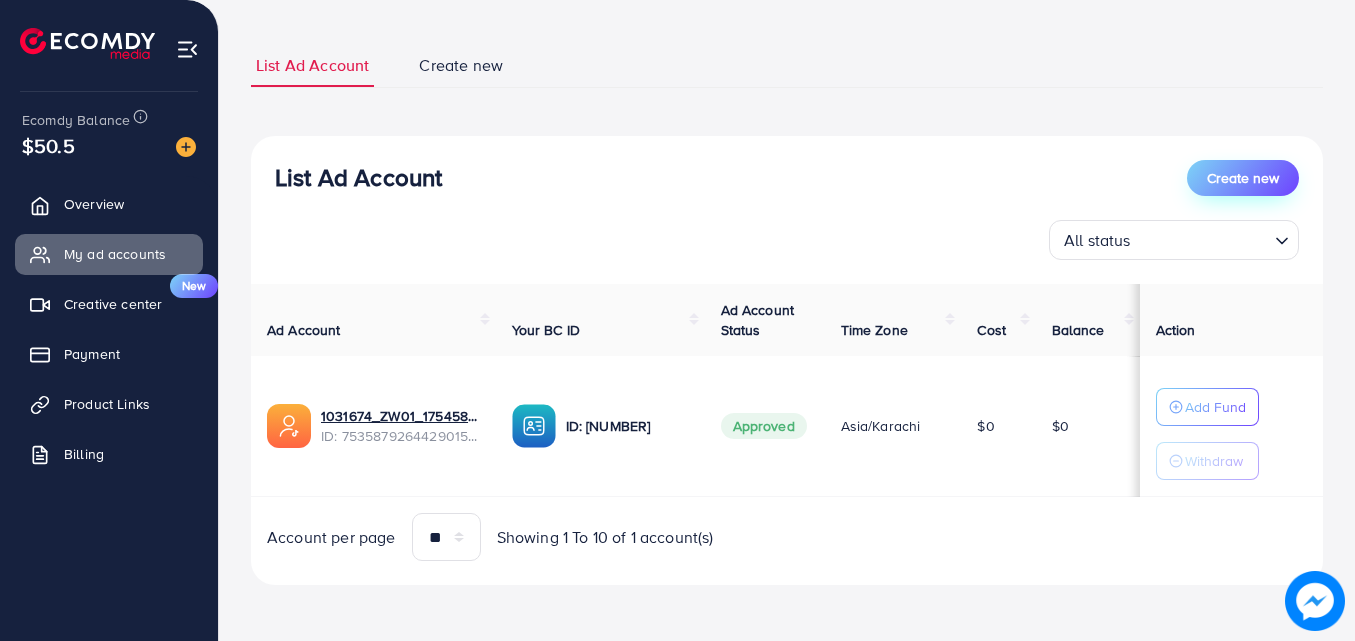 click on "Create new" at bounding box center [1243, 178] 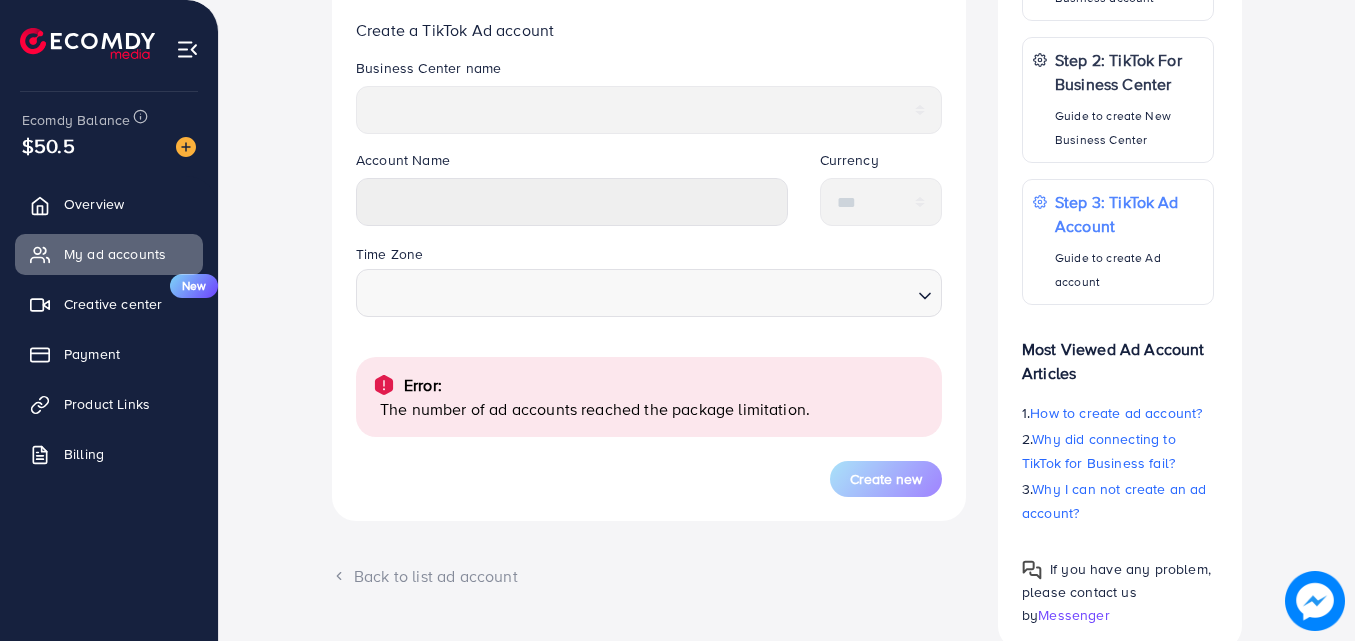 scroll, scrollTop: 466, scrollLeft: 0, axis: vertical 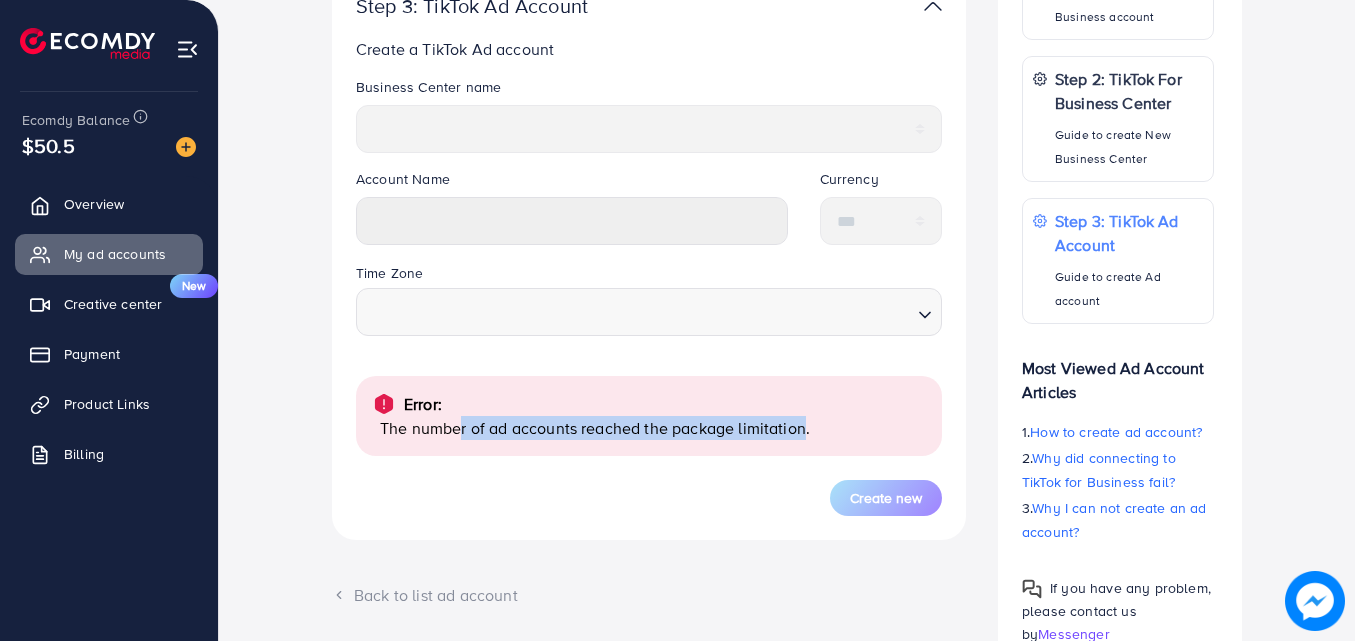 drag, startPoint x: 448, startPoint y: 426, endPoint x: 800, endPoint y: 425, distance: 352.00143 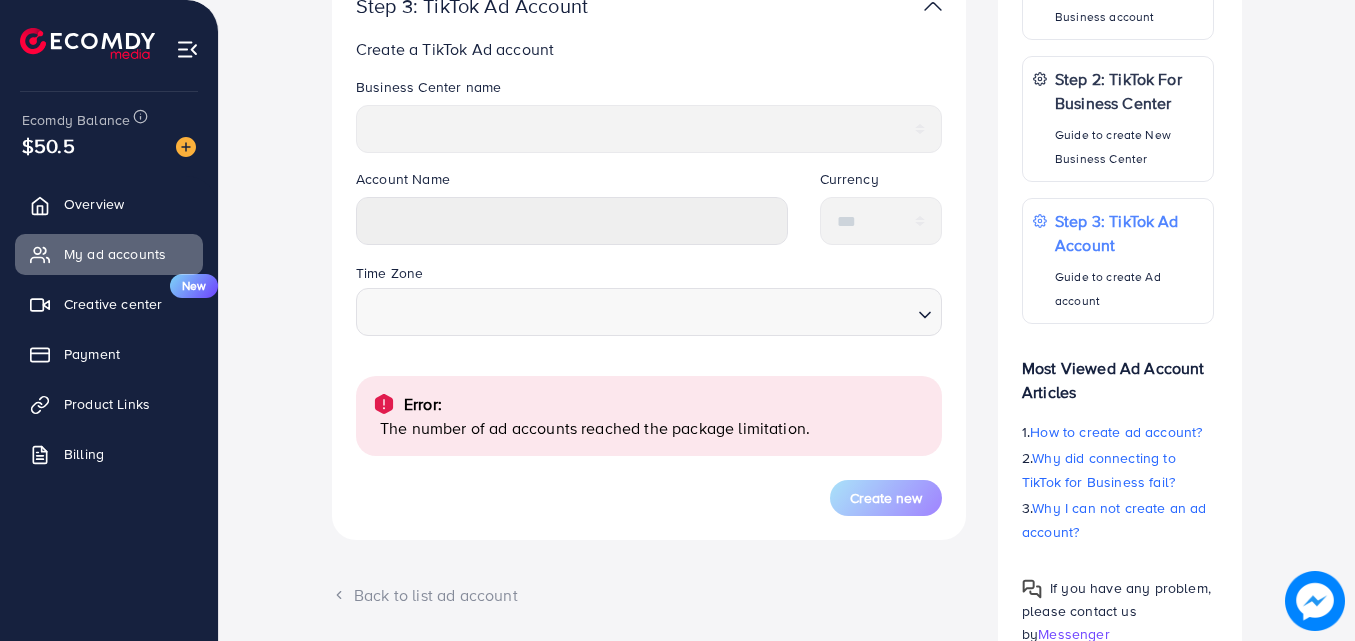 click on "The number of ad accounts reached the package limitation." at bounding box center (653, 428) 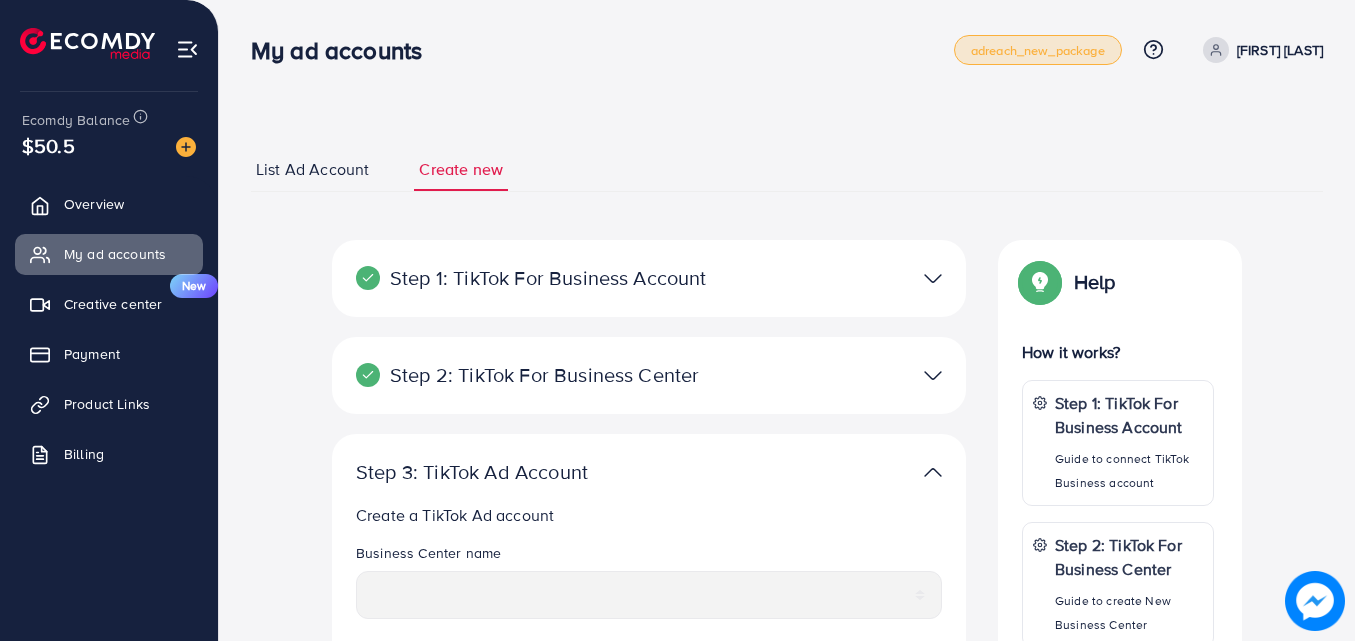 click on "adreach_new_package" at bounding box center [1038, 50] 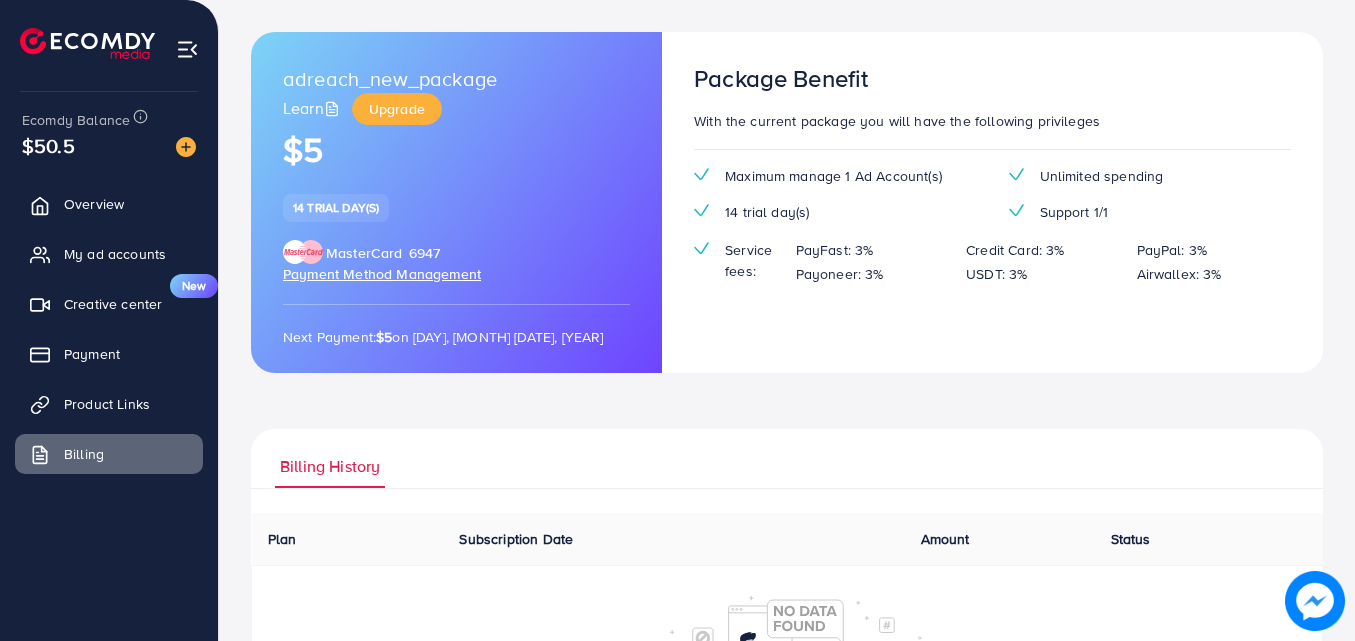 scroll, scrollTop: 96, scrollLeft: 0, axis: vertical 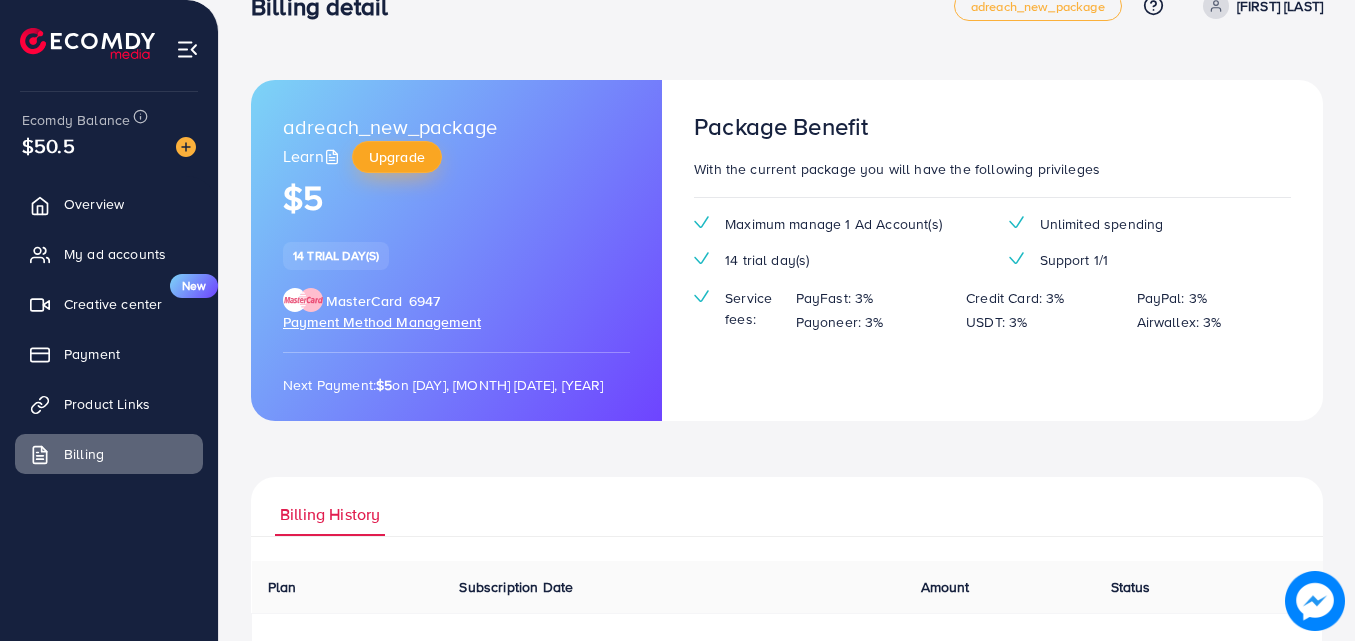 click on "Upgrade" at bounding box center (397, 157) 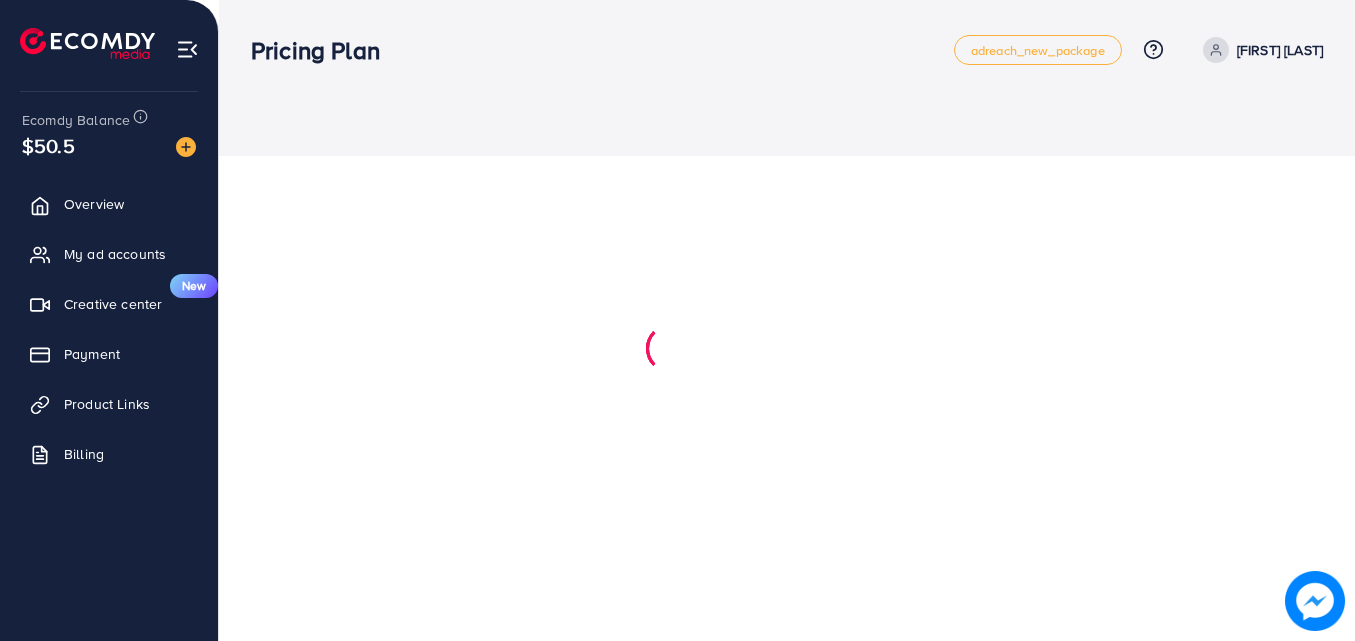 scroll, scrollTop: 0, scrollLeft: 0, axis: both 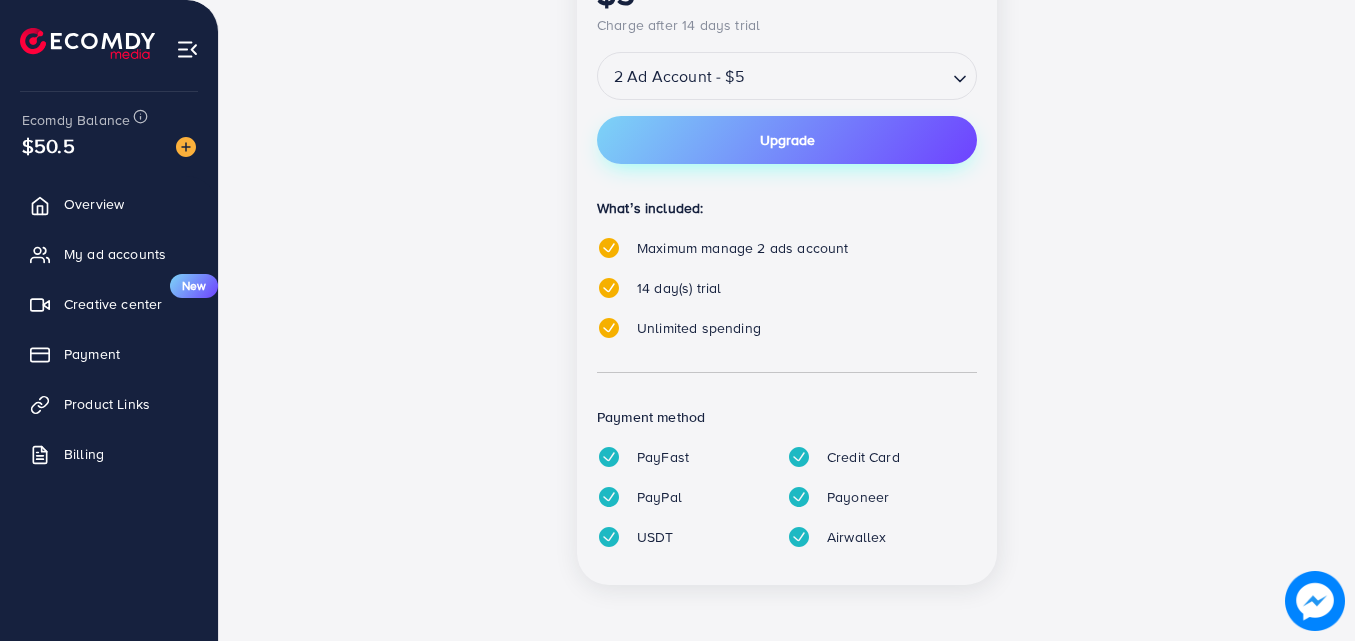 click on "Upgrade" at bounding box center (787, 140) 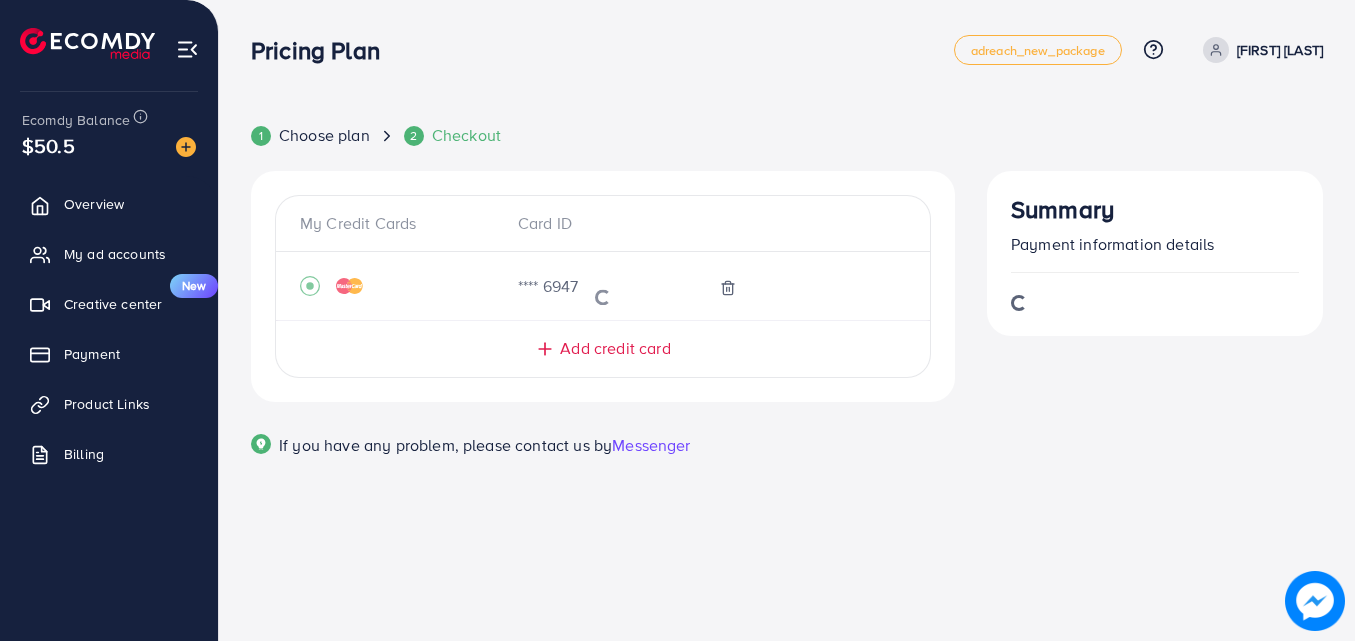 scroll, scrollTop: 0, scrollLeft: 0, axis: both 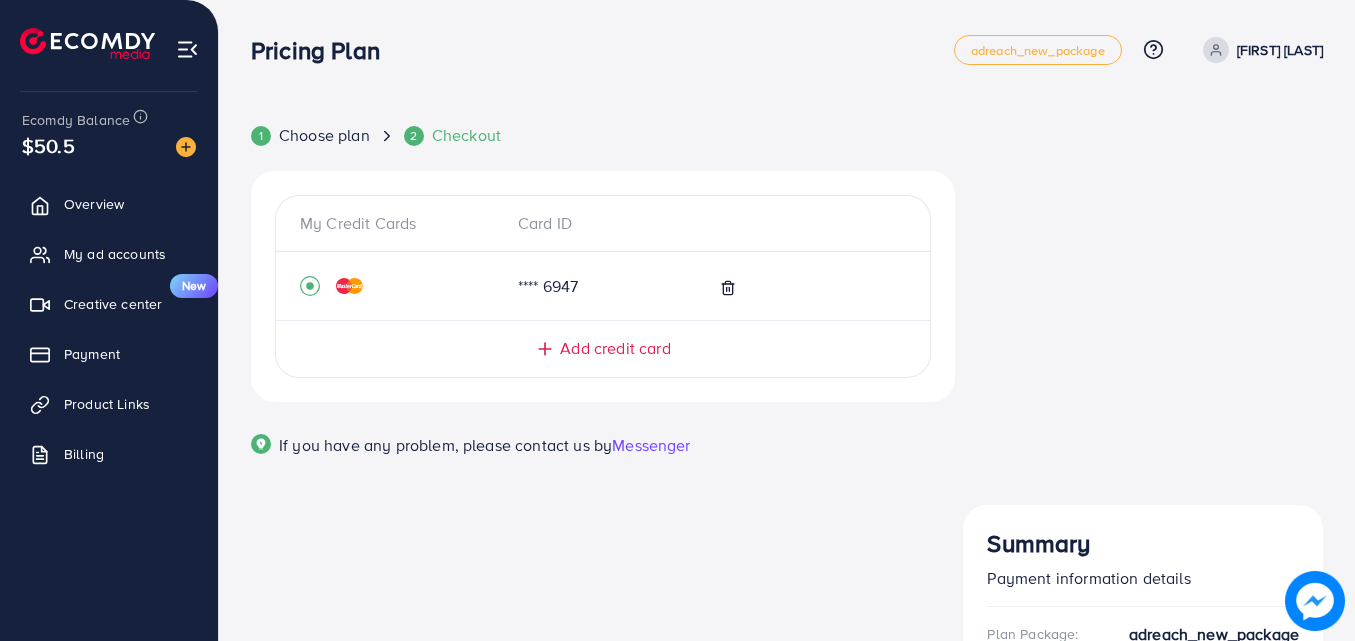 click on "Start Plan" at bounding box center [1143, 828] 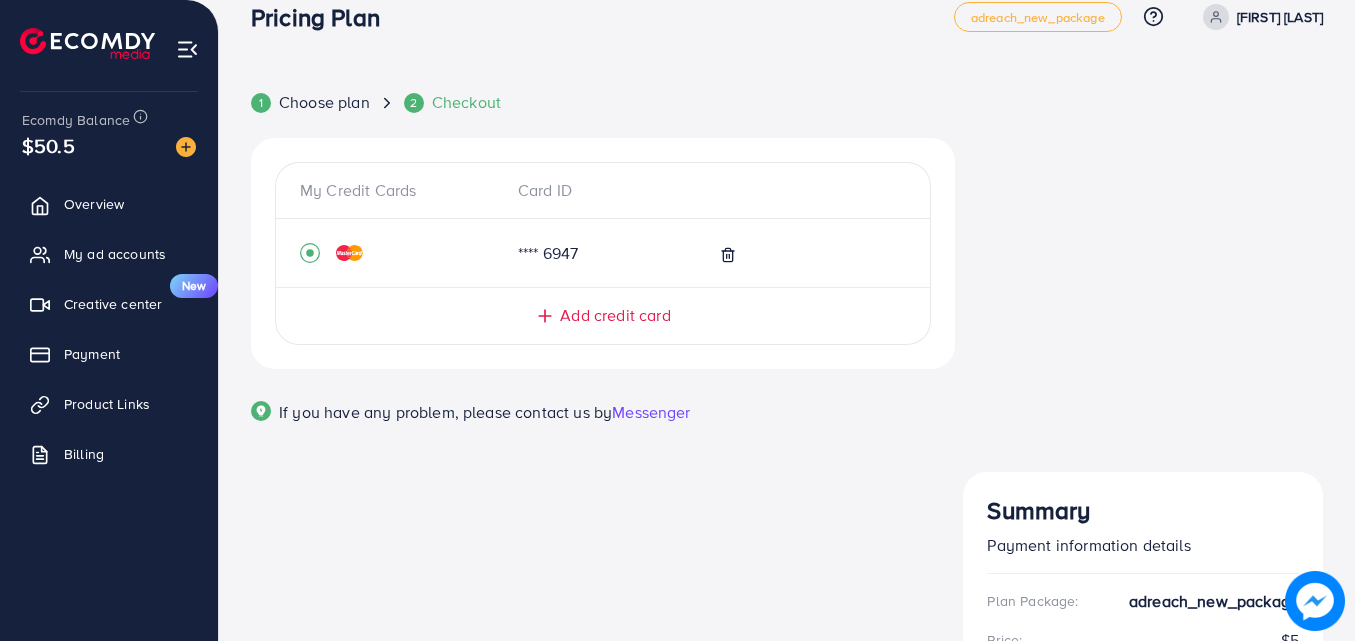 scroll, scrollTop: 0, scrollLeft: 0, axis: both 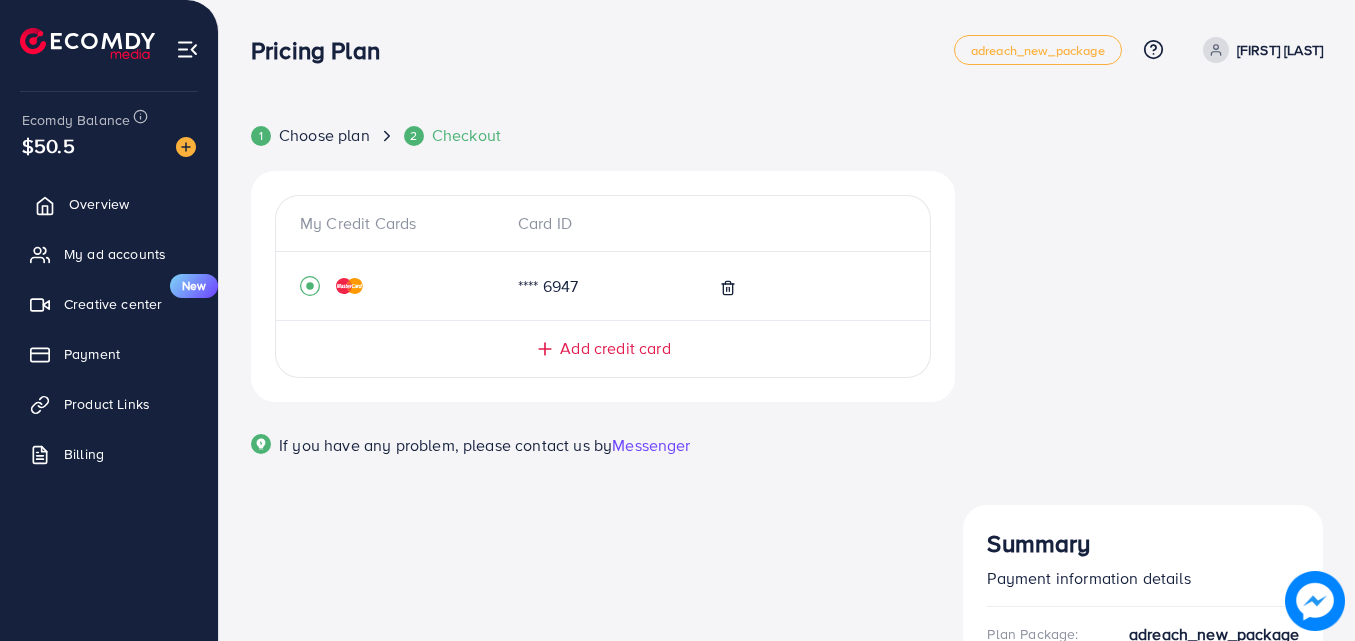 click on "Overview" at bounding box center (109, 204) 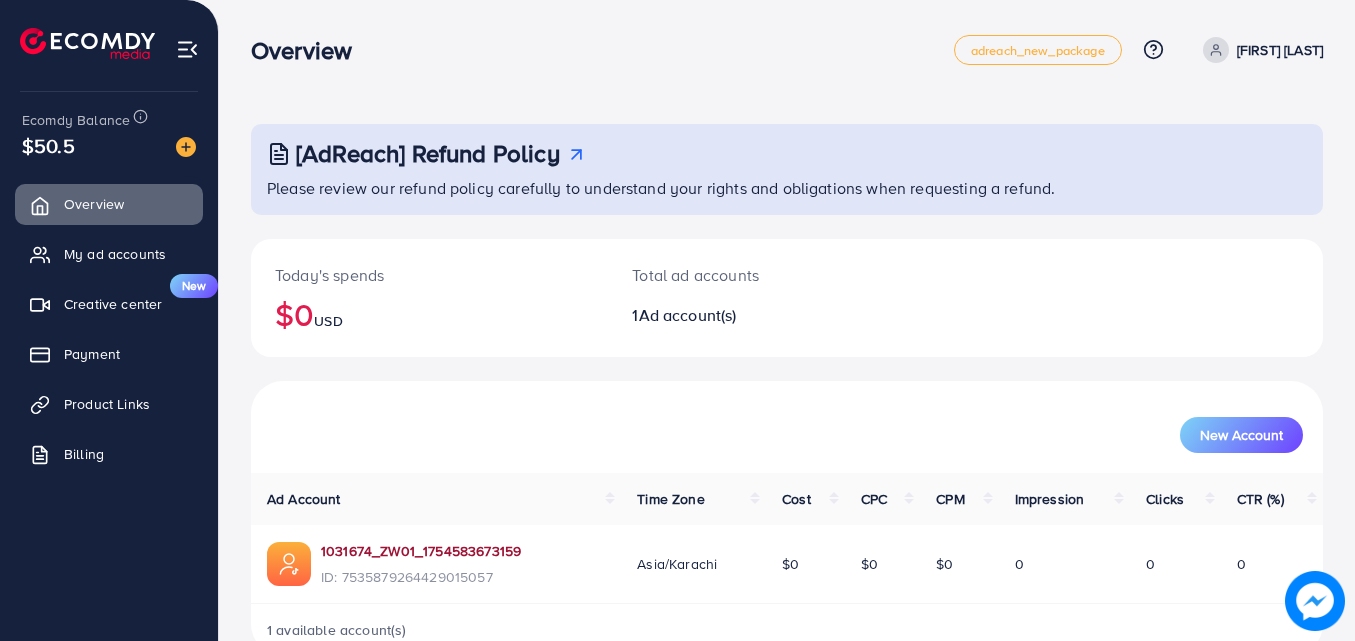 click on "1031674_ZW01_1754583673159" at bounding box center (421, 551) 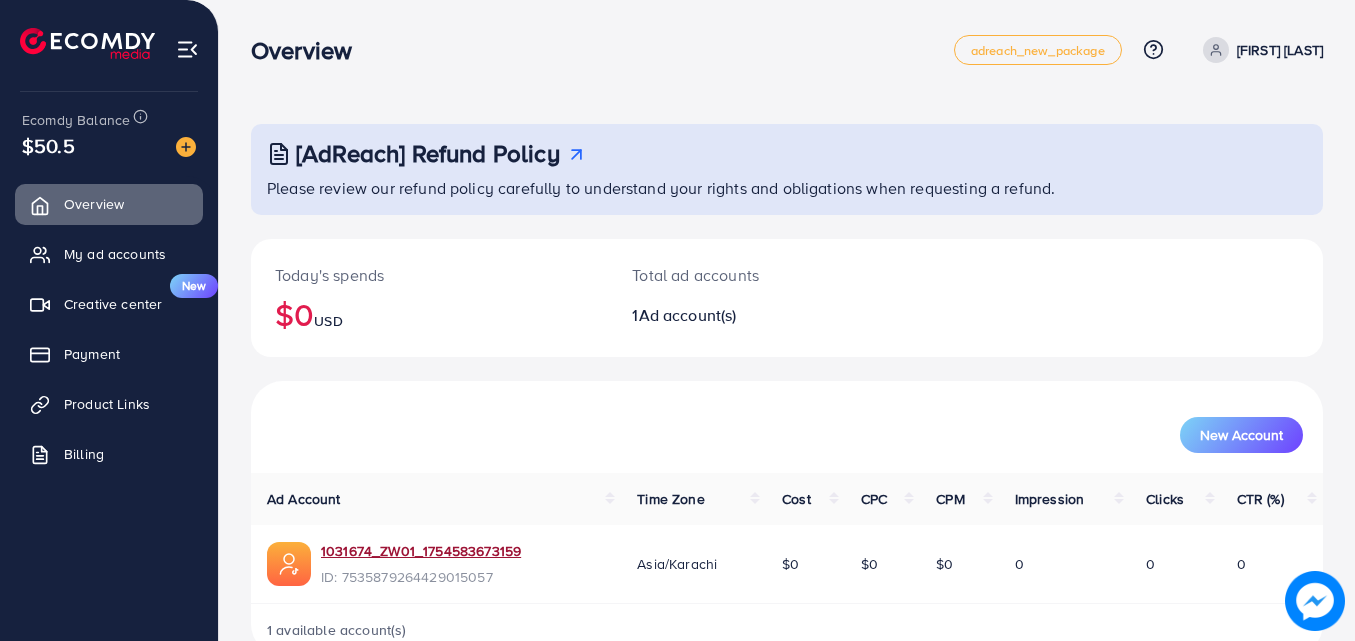 click 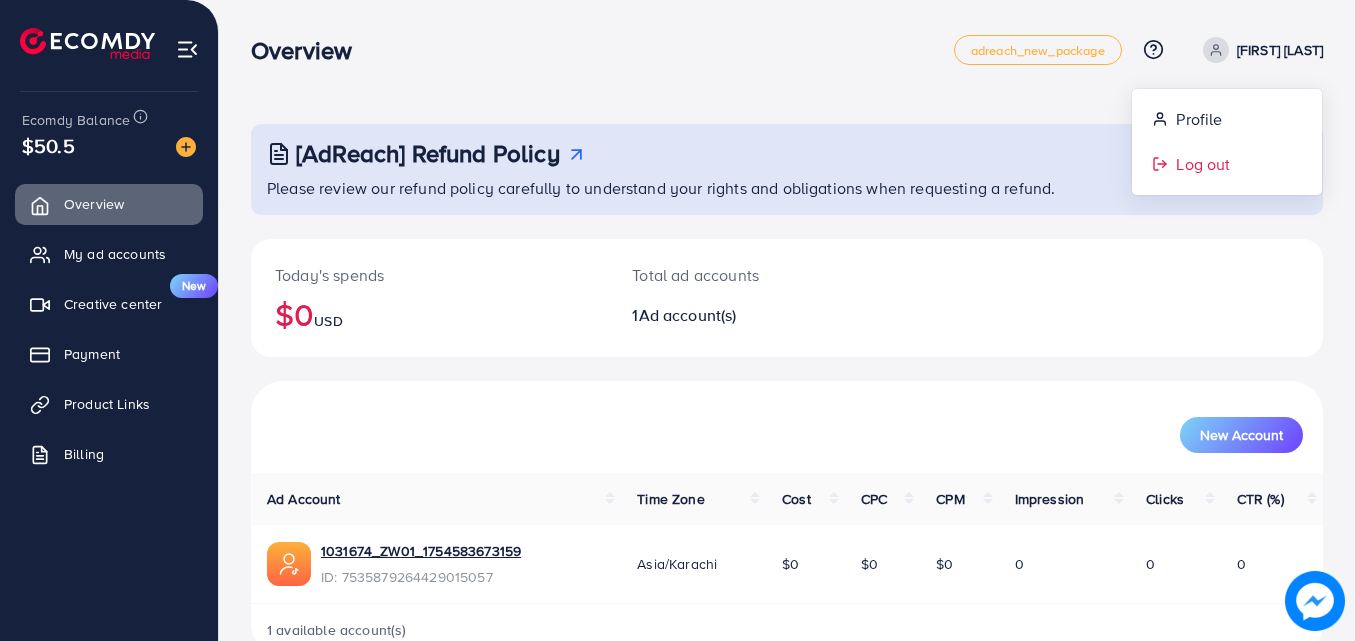 click on "Log out" at bounding box center [1203, 164] 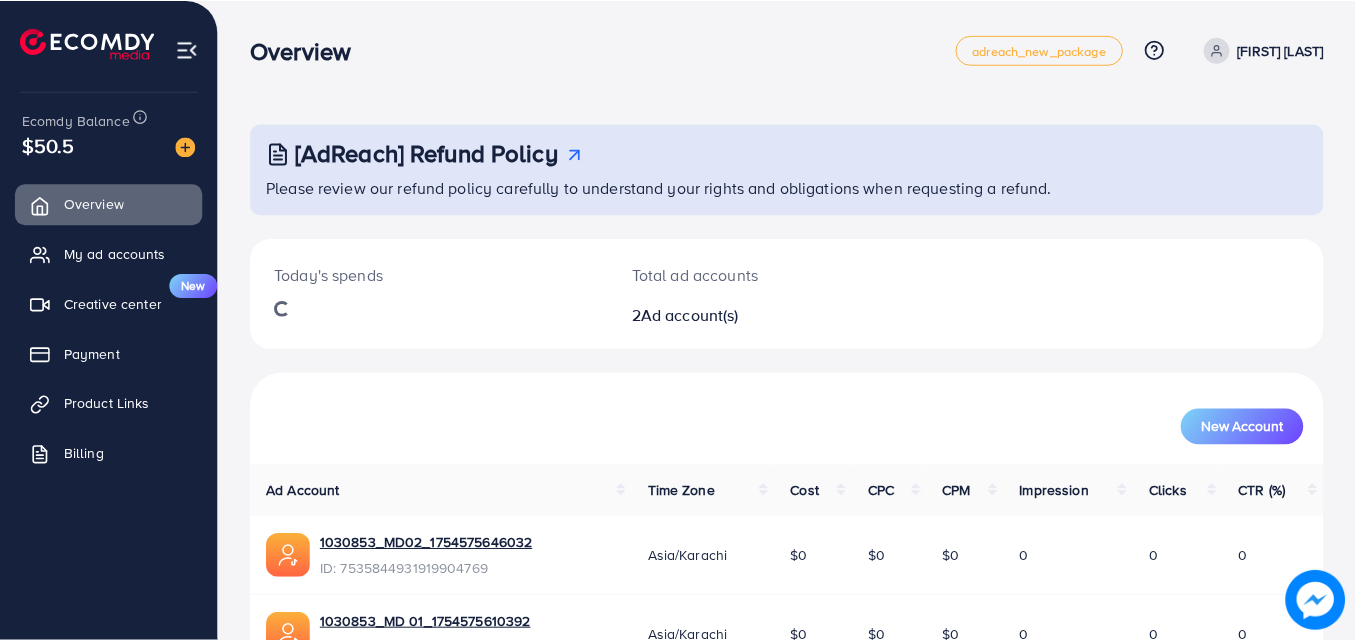 scroll, scrollTop: 0, scrollLeft: 0, axis: both 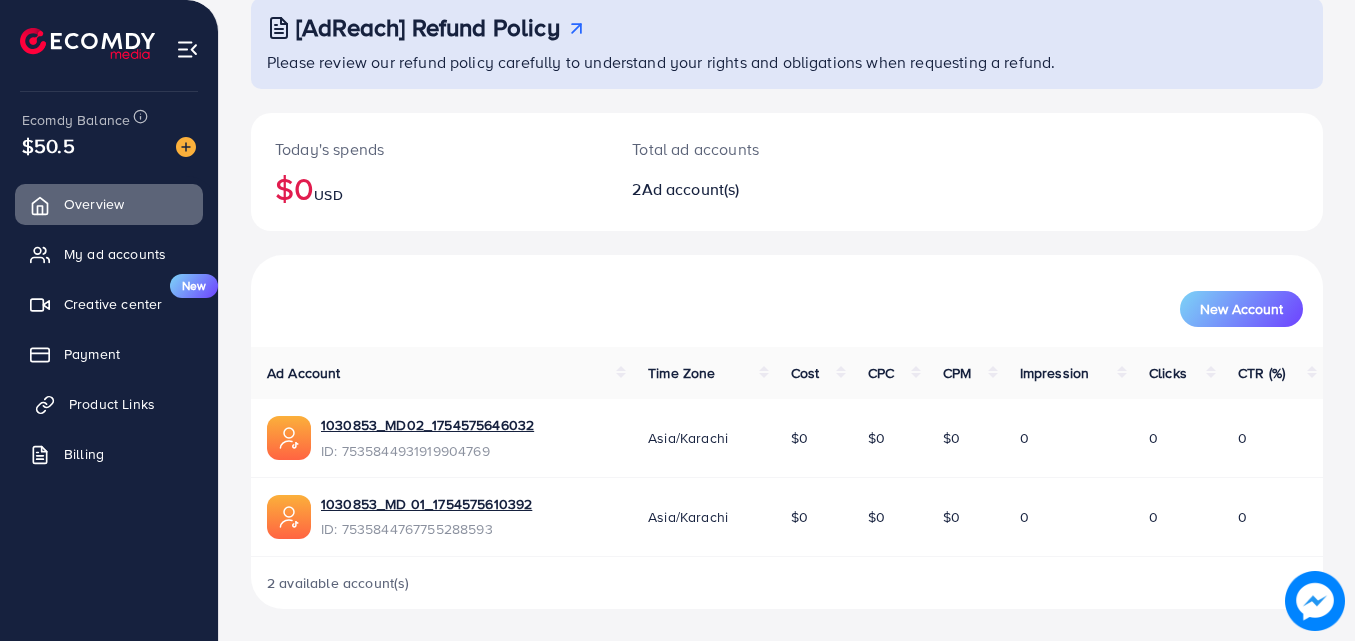 click on "Product Links" at bounding box center [112, 404] 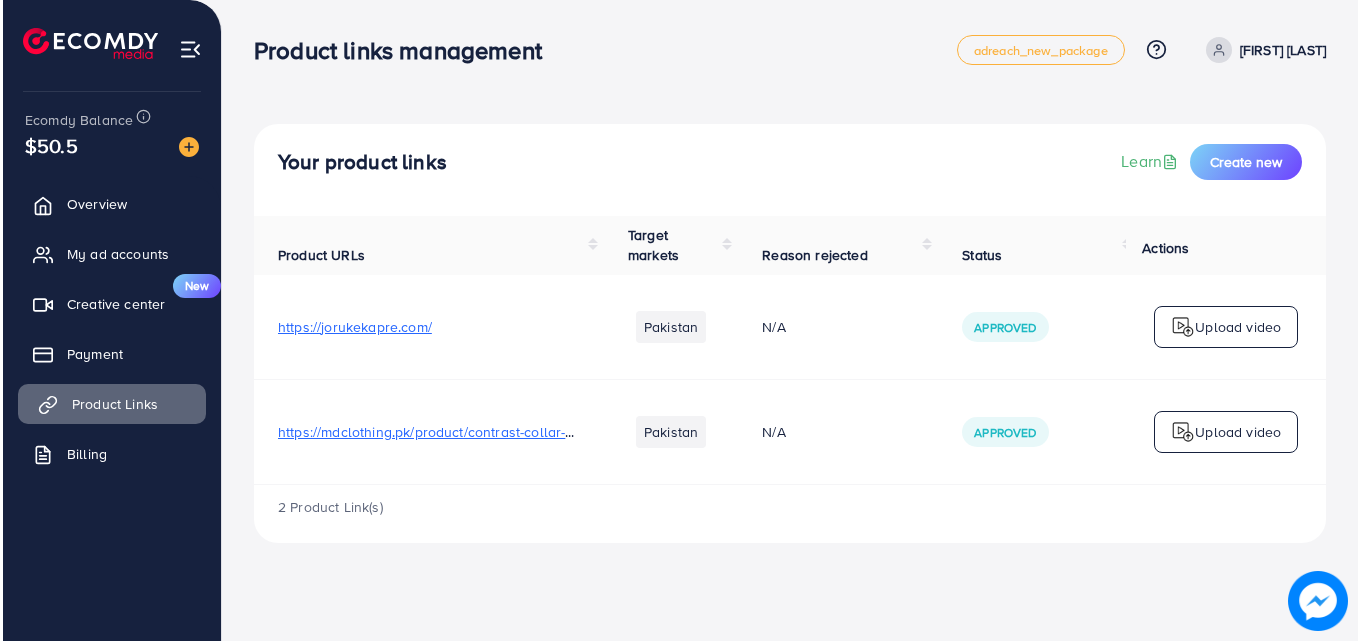 scroll, scrollTop: 0, scrollLeft: 0, axis: both 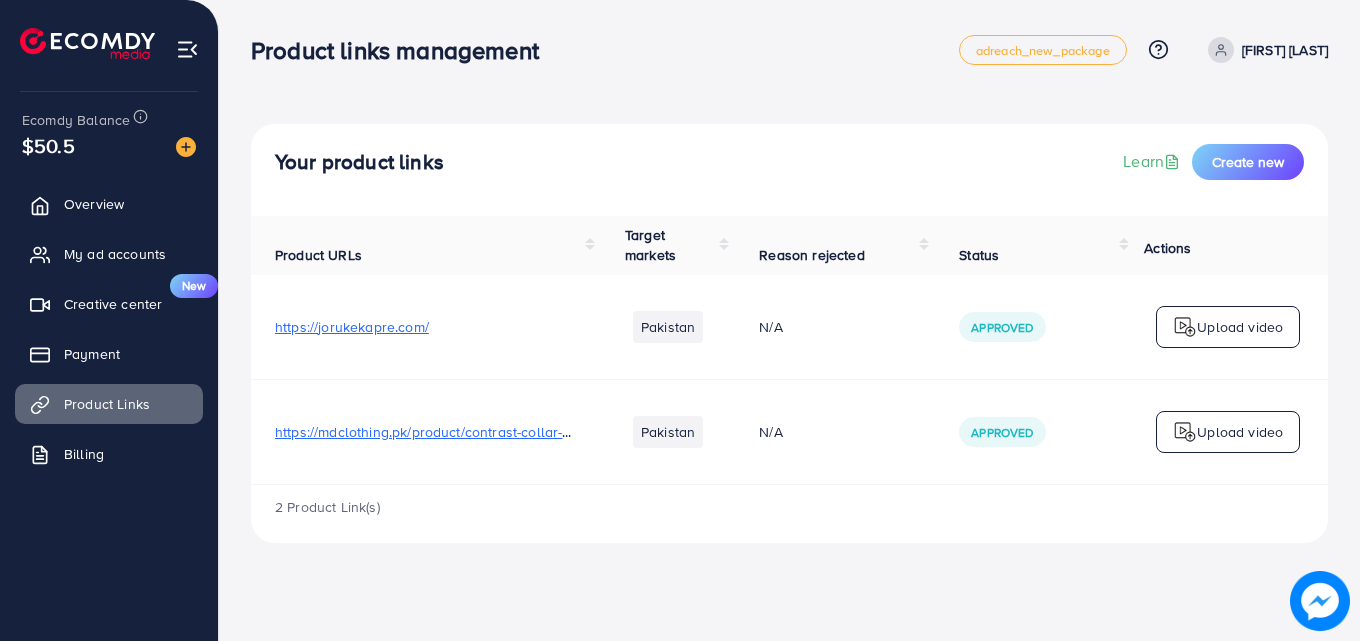 click on "Waleed Rasheed" at bounding box center [1285, 50] 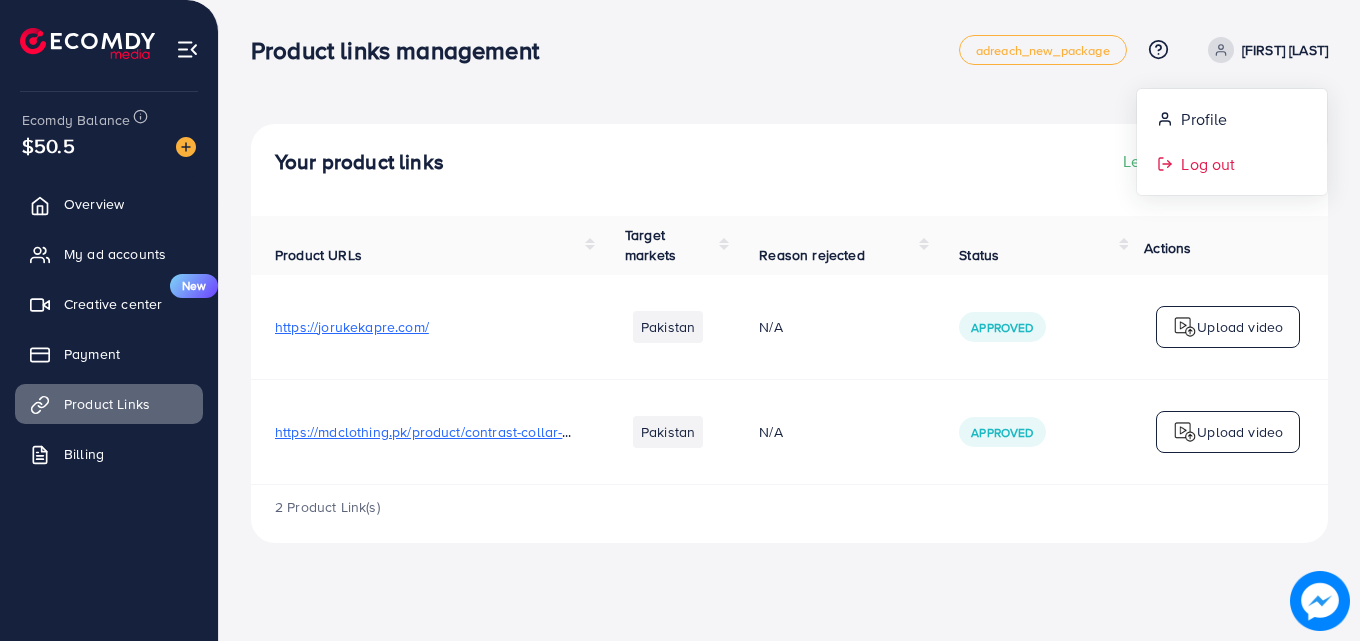 click on "Log out" at bounding box center [1208, 164] 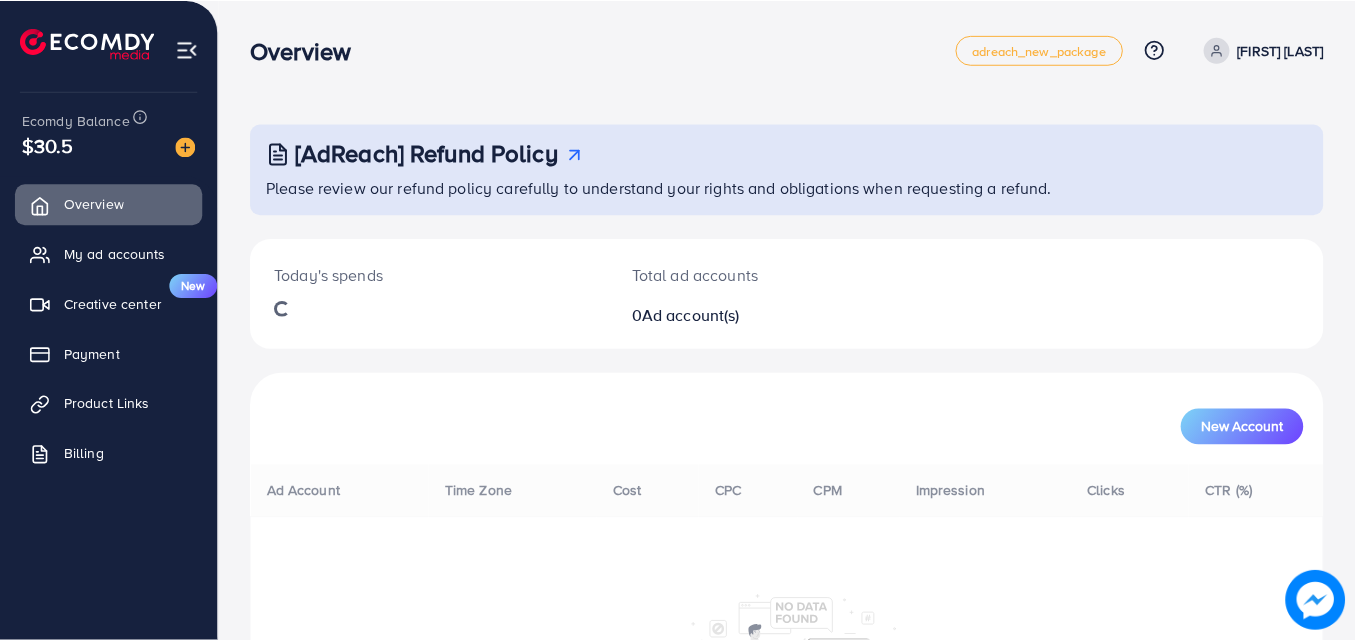 scroll, scrollTop: 0, scrollLeft: 0, axis: both 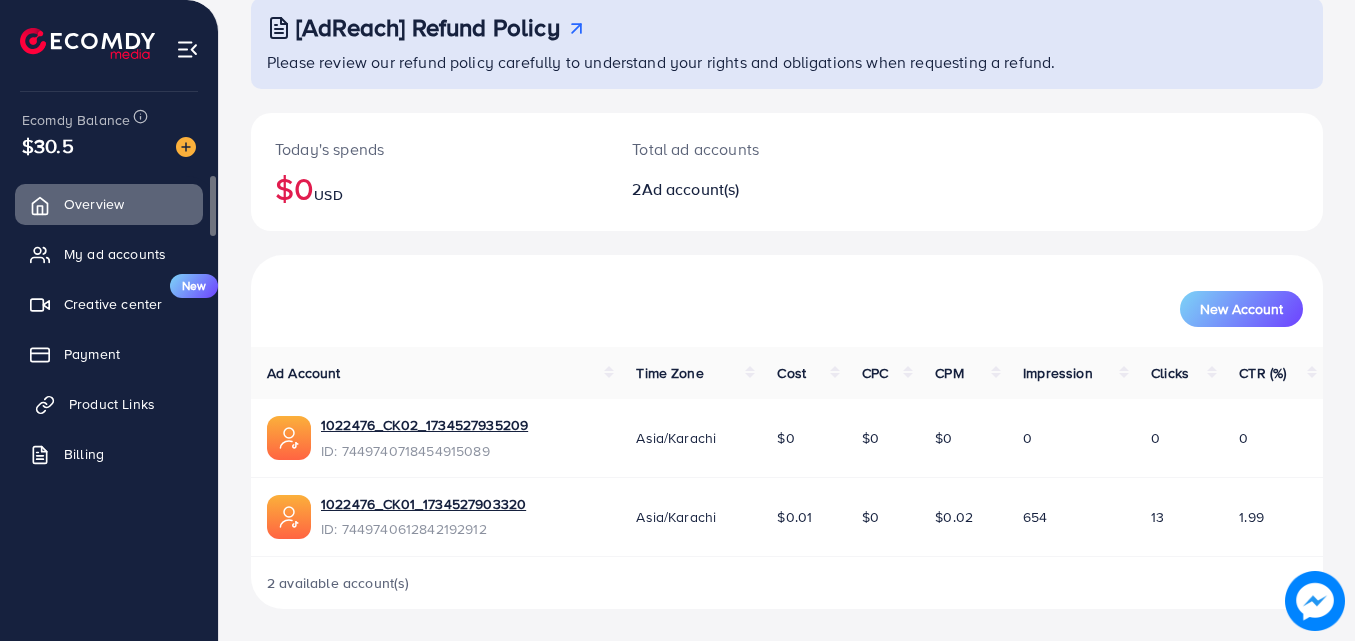 click on "Product Links" at bounding box center (109, 404) 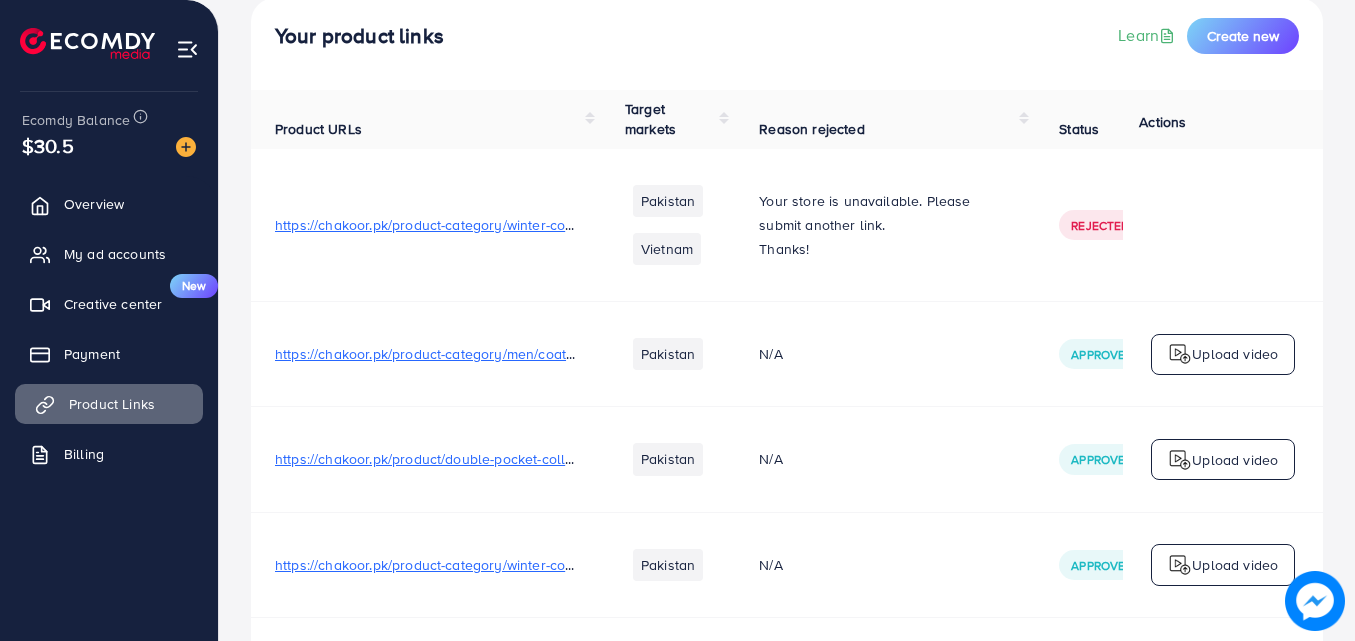 scroll, scrollTop: 0, scrollLeft: 0, axis: both 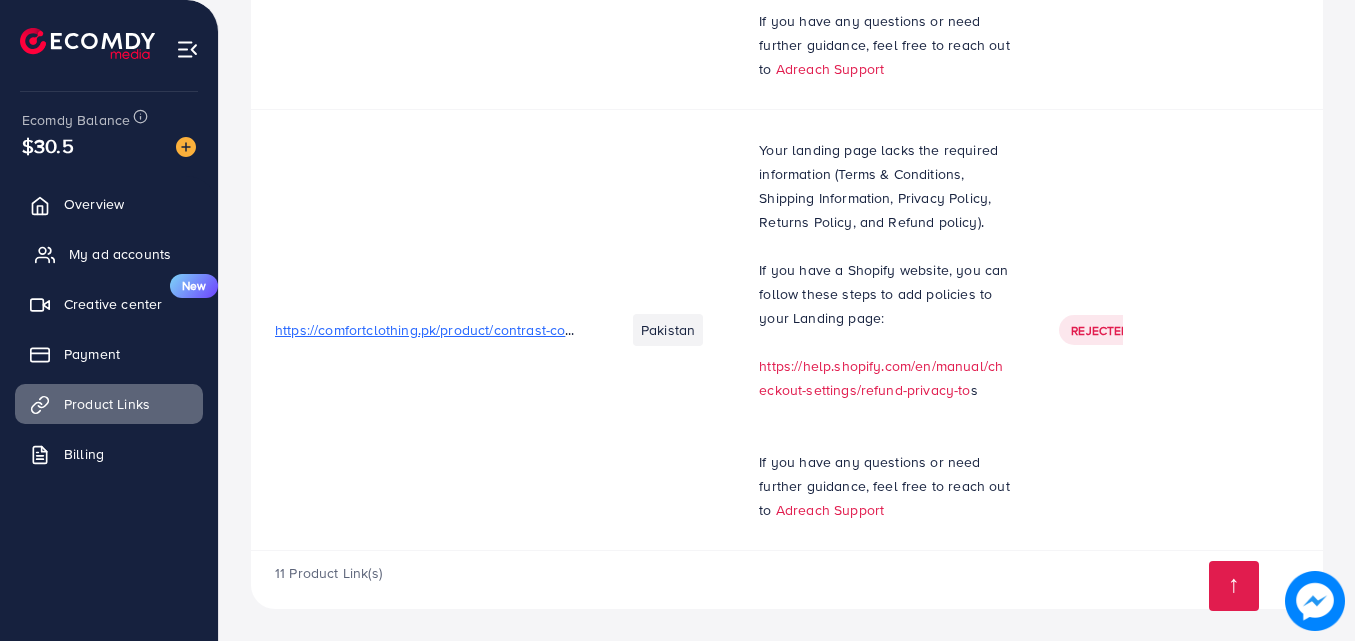 click on "My ad accounts" at bounding box center [120, 254] 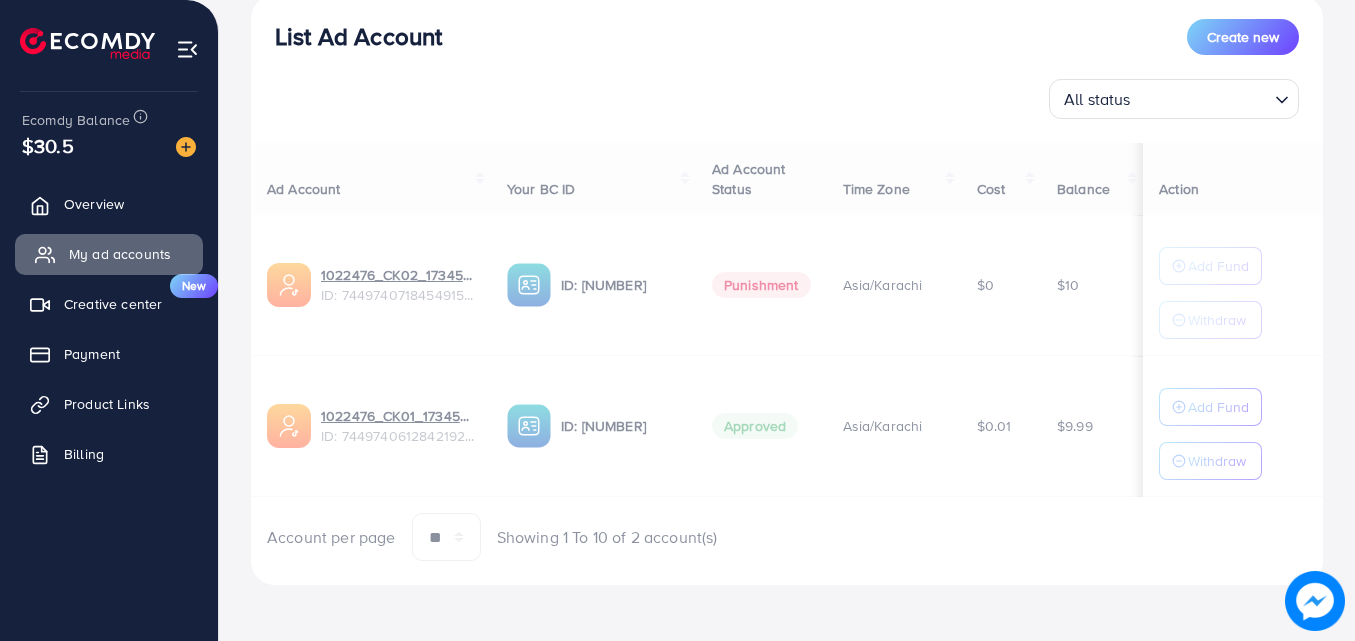 scroll, scrollTop: 0, scrollLeft: 0, axis: both 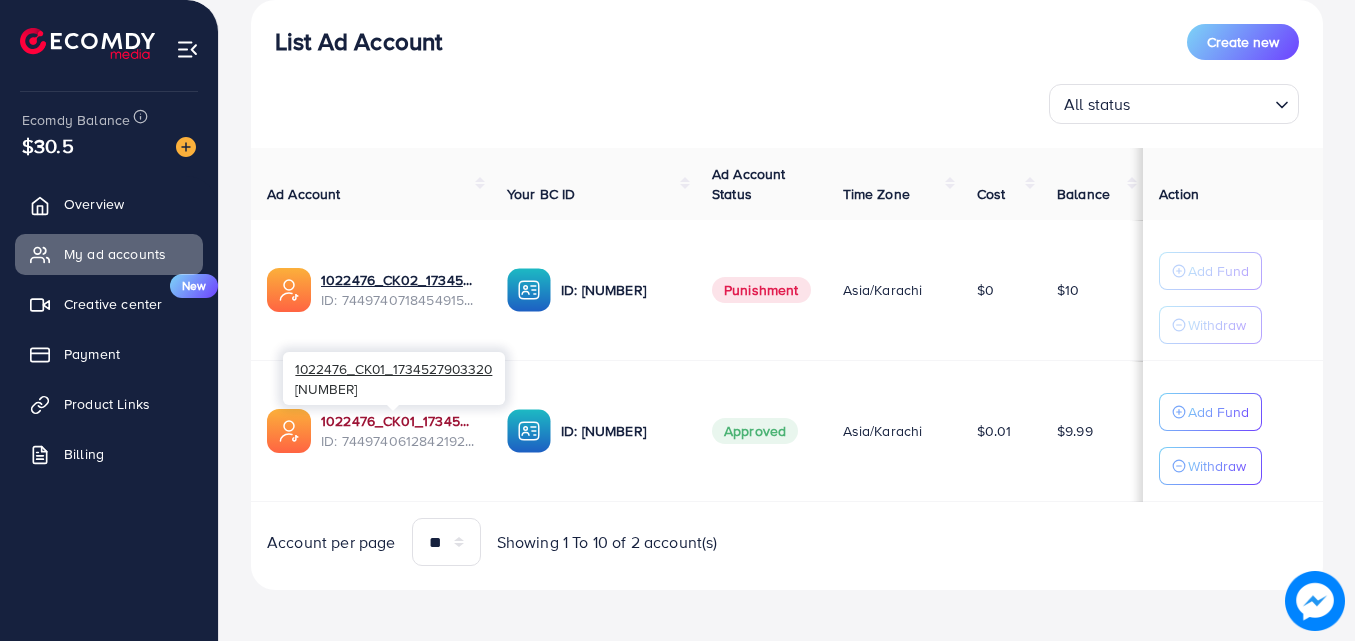 click on "1022476_CK01_1734527903320" at bounding box center (398, 421) 